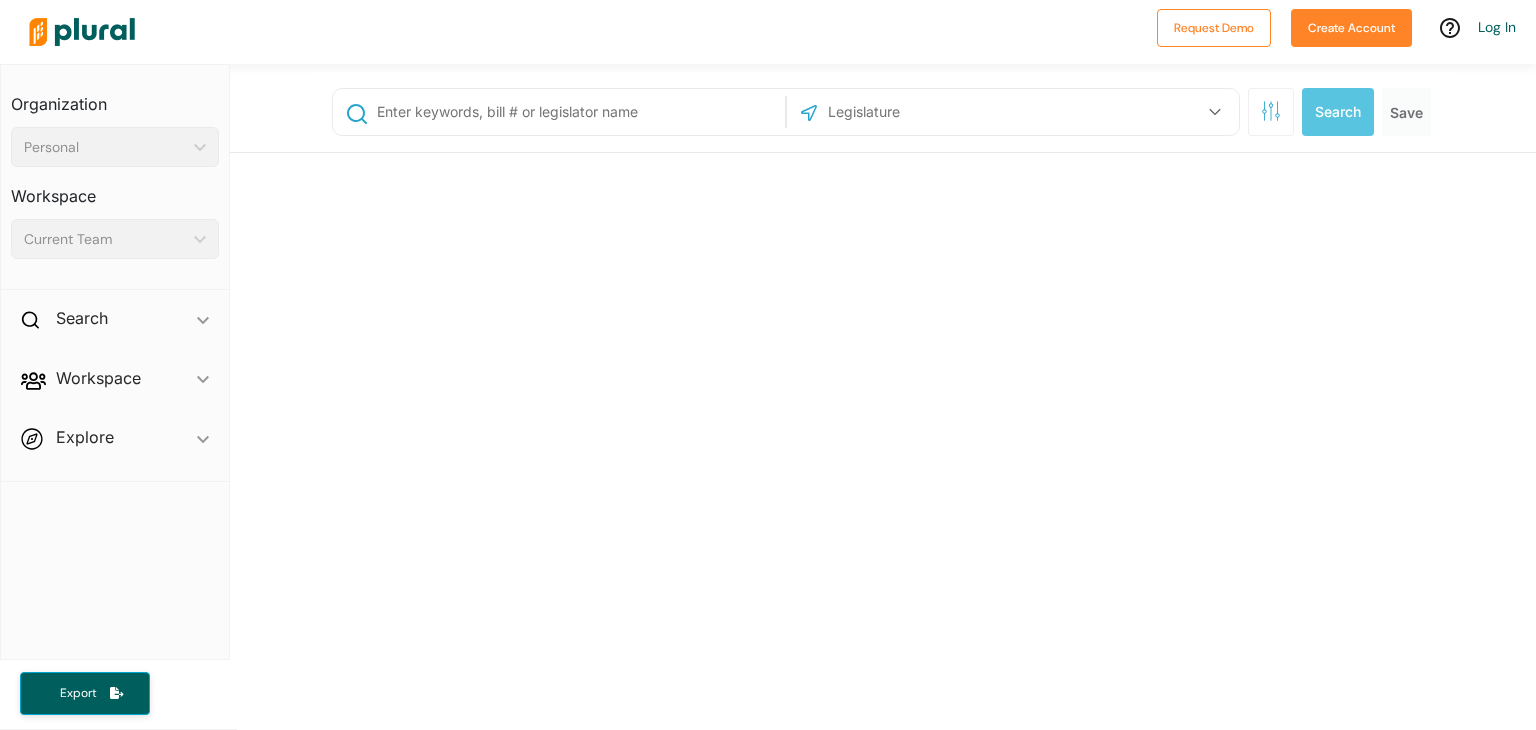 scroll, scrollTop: 0, scrollLeft: 0, axis: both 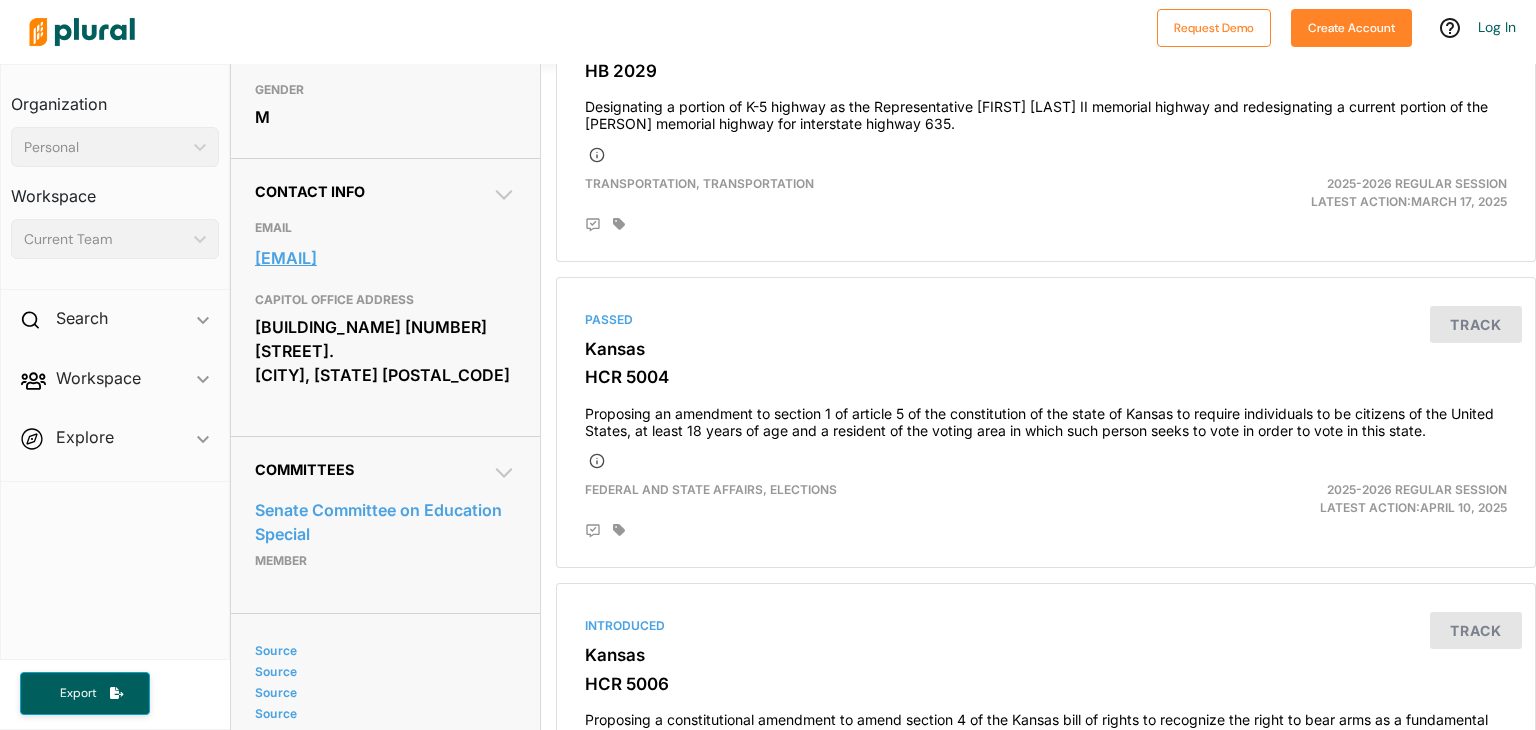 click on "[EMAIL]" at bounding box center (386, 258) 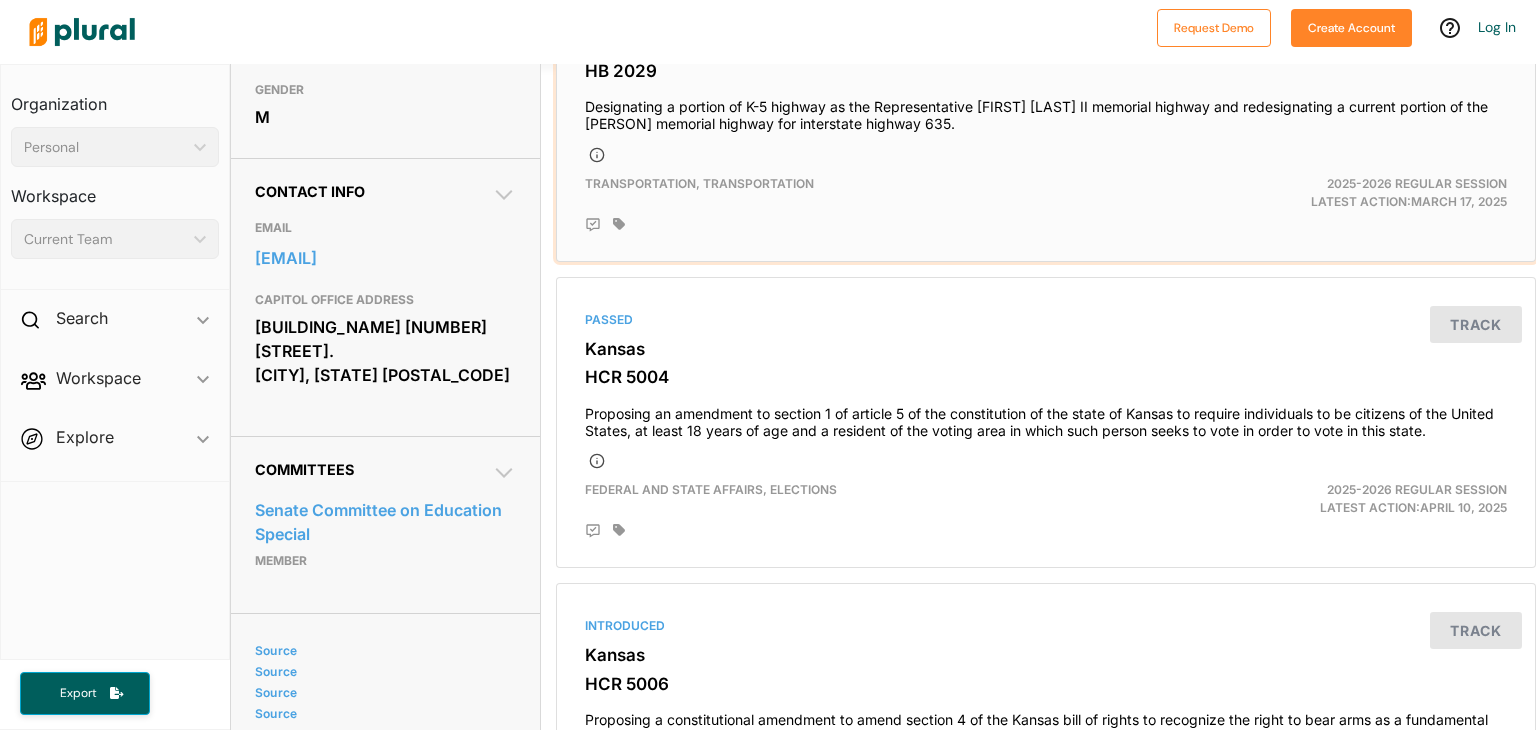 click on "Passed Kansas HB 2029 Designating a portion of K-5 highway as the Representative [FIRST] [LAST] II memorial highway and redesignating a current portion of the [PERSON] memorial highway for interstate highway 635. Transportation, Transportation 2025-2026 Regular Session Latest Action: March 17, 2025 Track" at bounding box center [1046, 116] 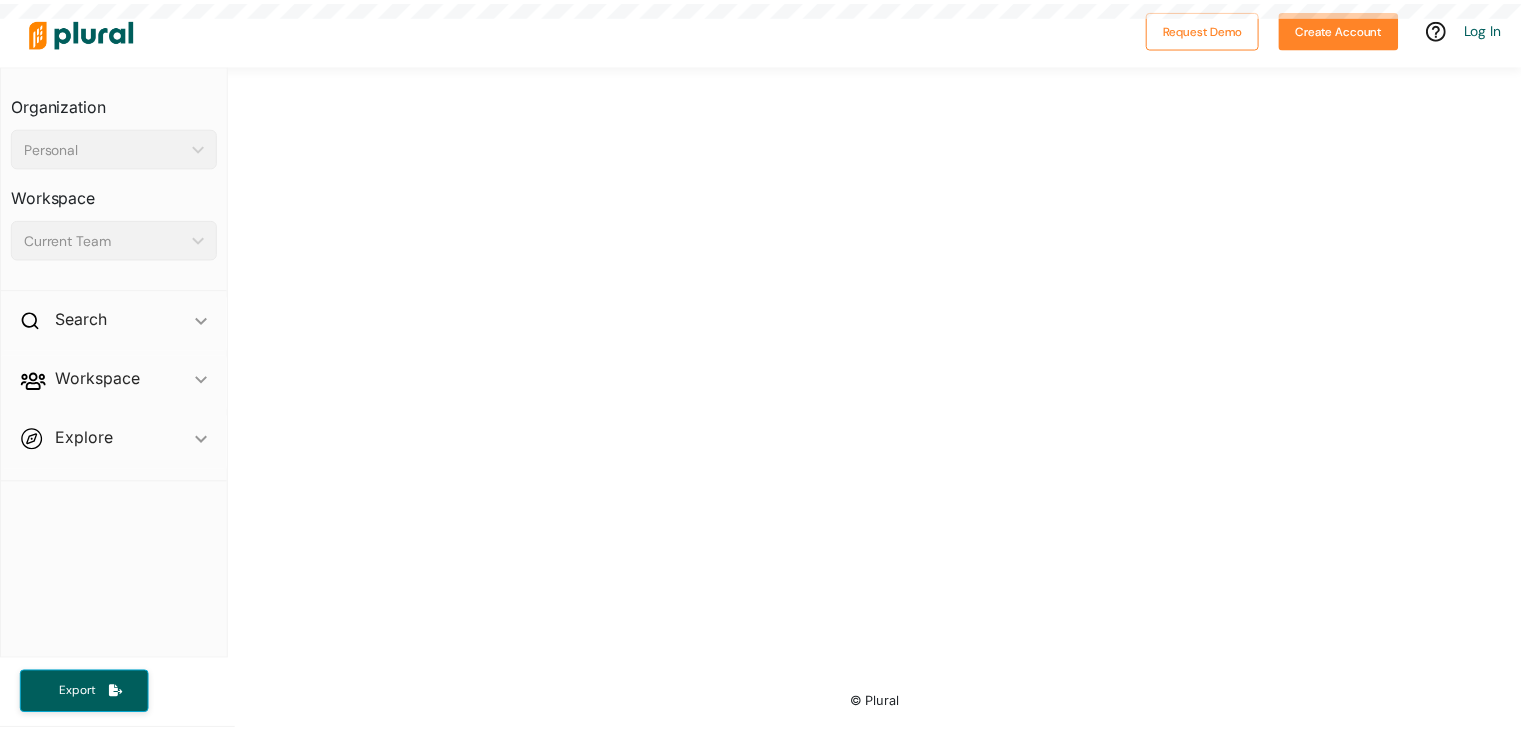 scroll, scrollTop: 0, scrollLeft: 0, axis: both 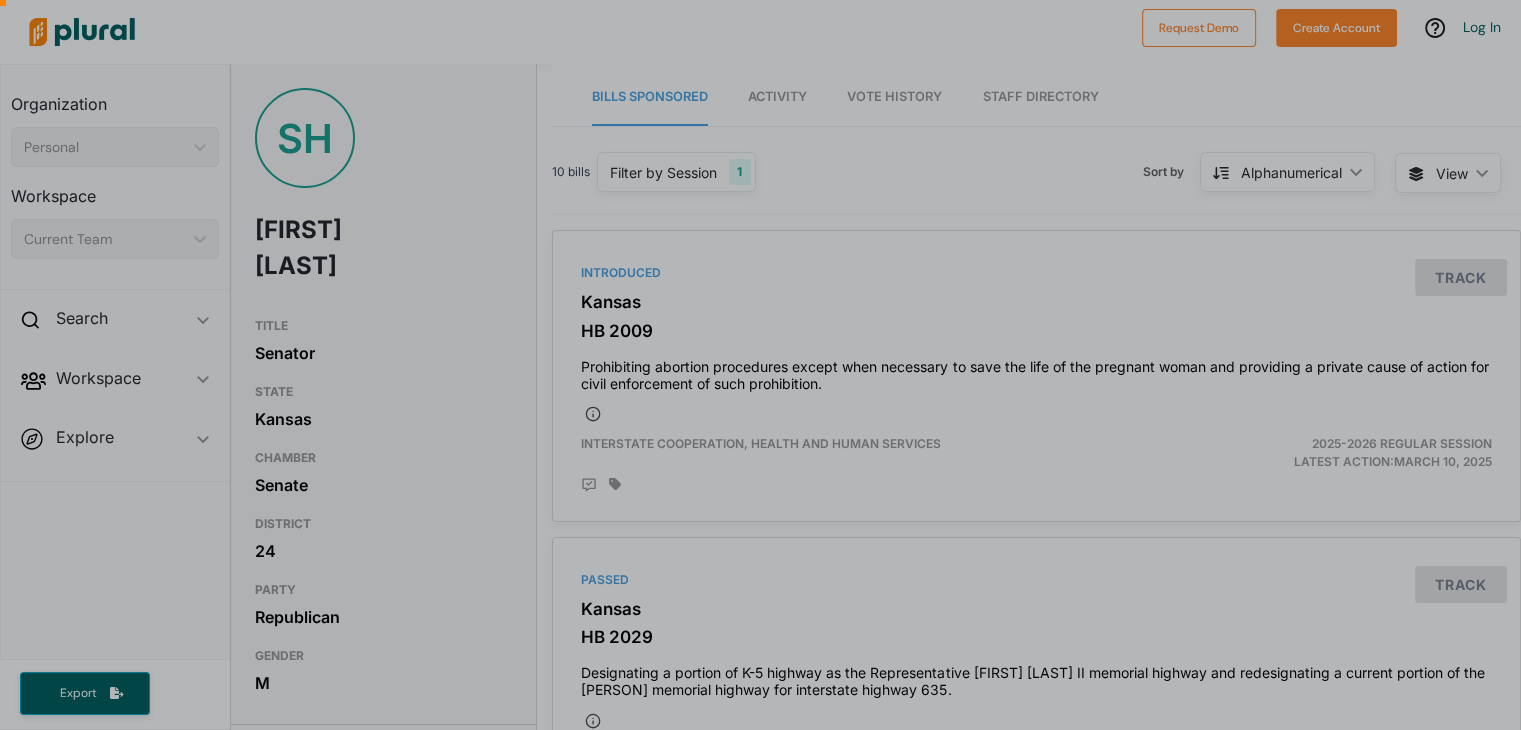 click at bounding box center (760, 428) 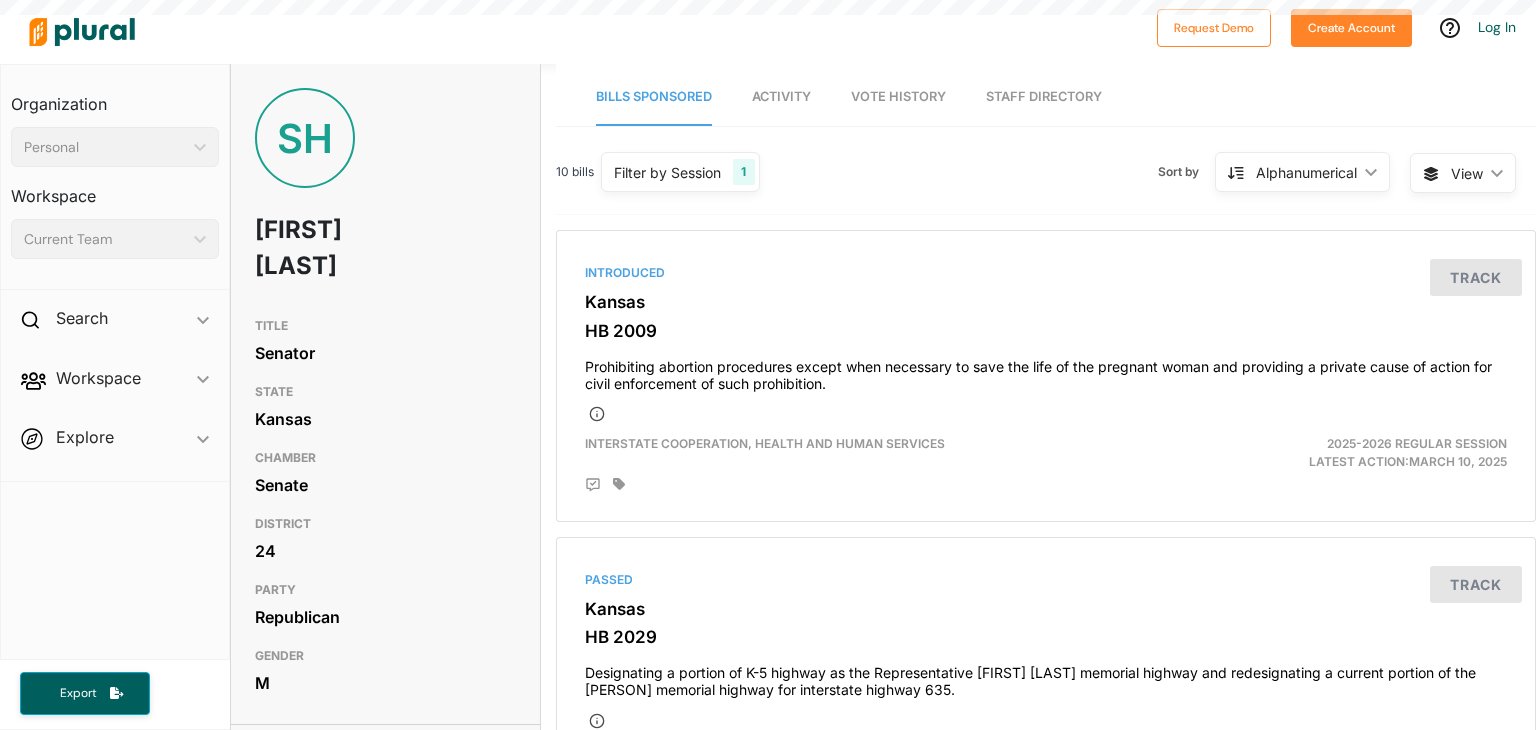 scroll, scrollTop: 0, scrollLeft: 0, axis: both 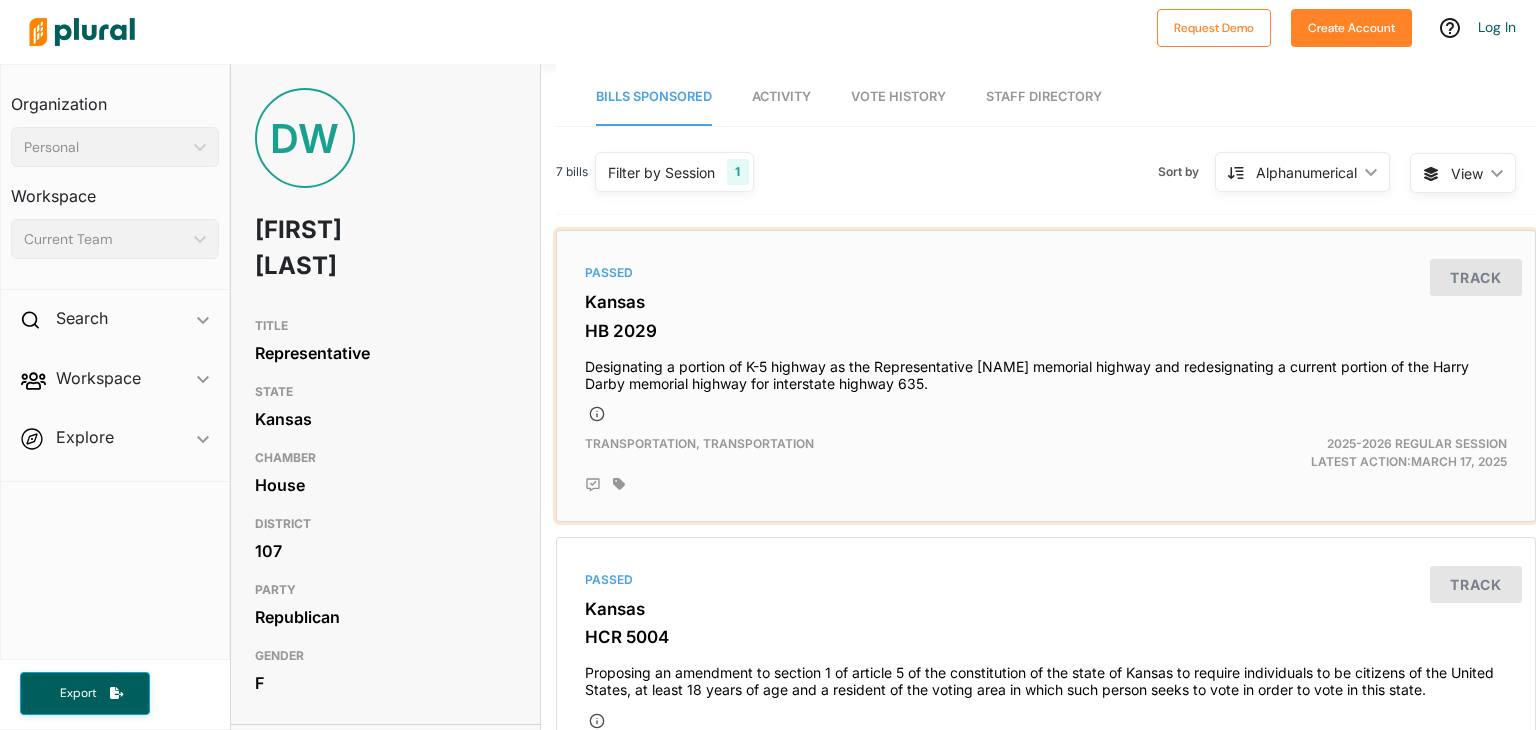 click at bounding box center (1046, 413) 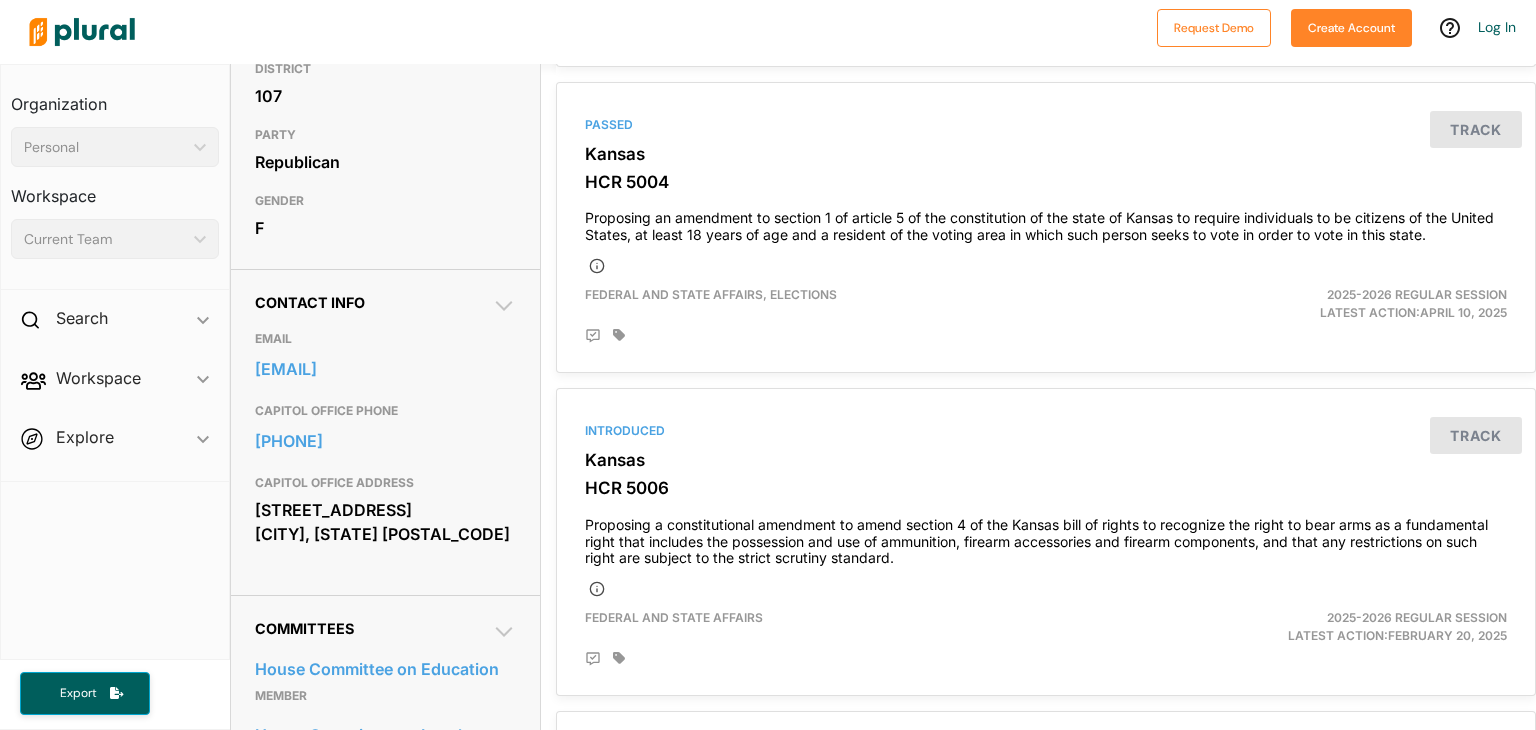 scroll, scrollTop: 412, scrollLeft: 0, axis: vertical 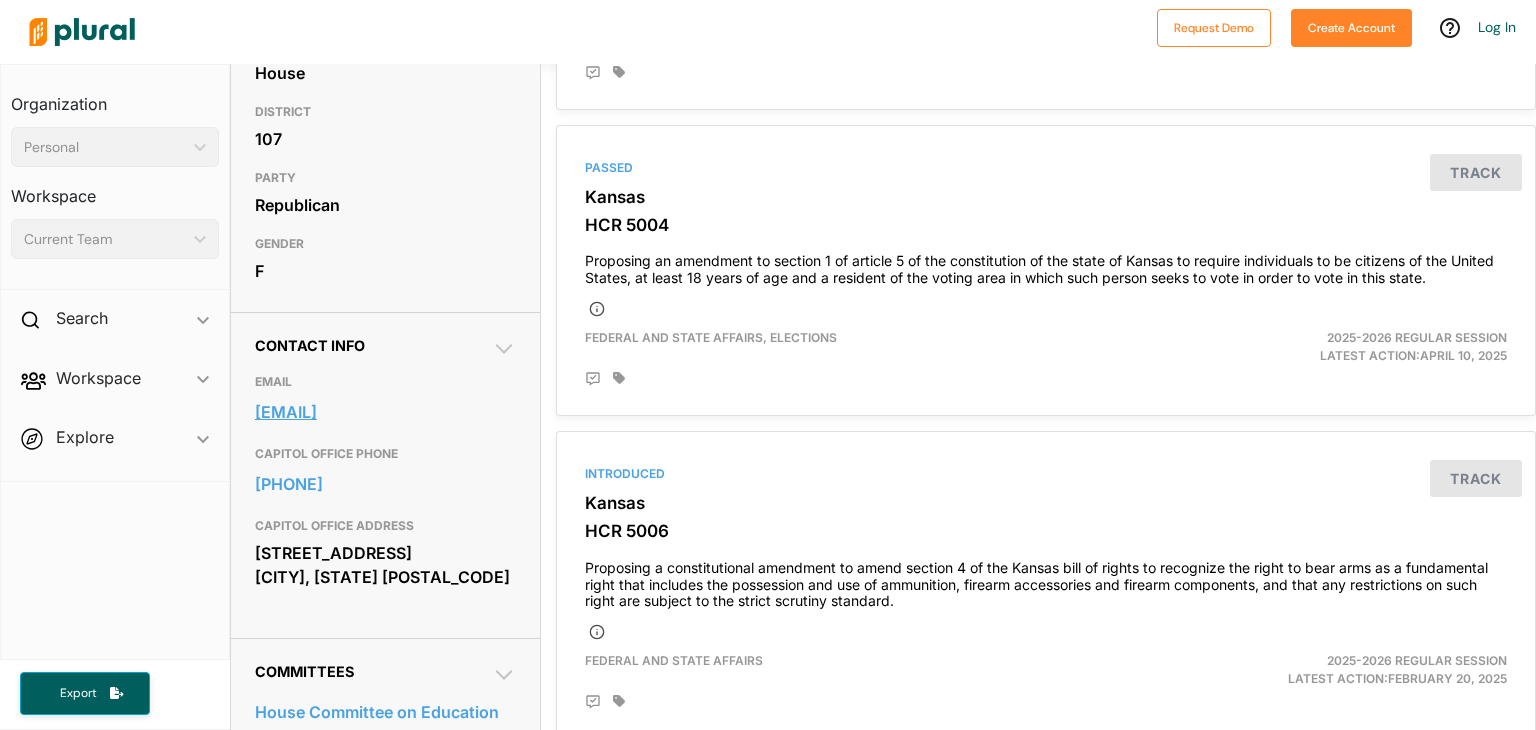 click on "dawn.wolf@house.ks.gov" at bounding box center (386, 412) 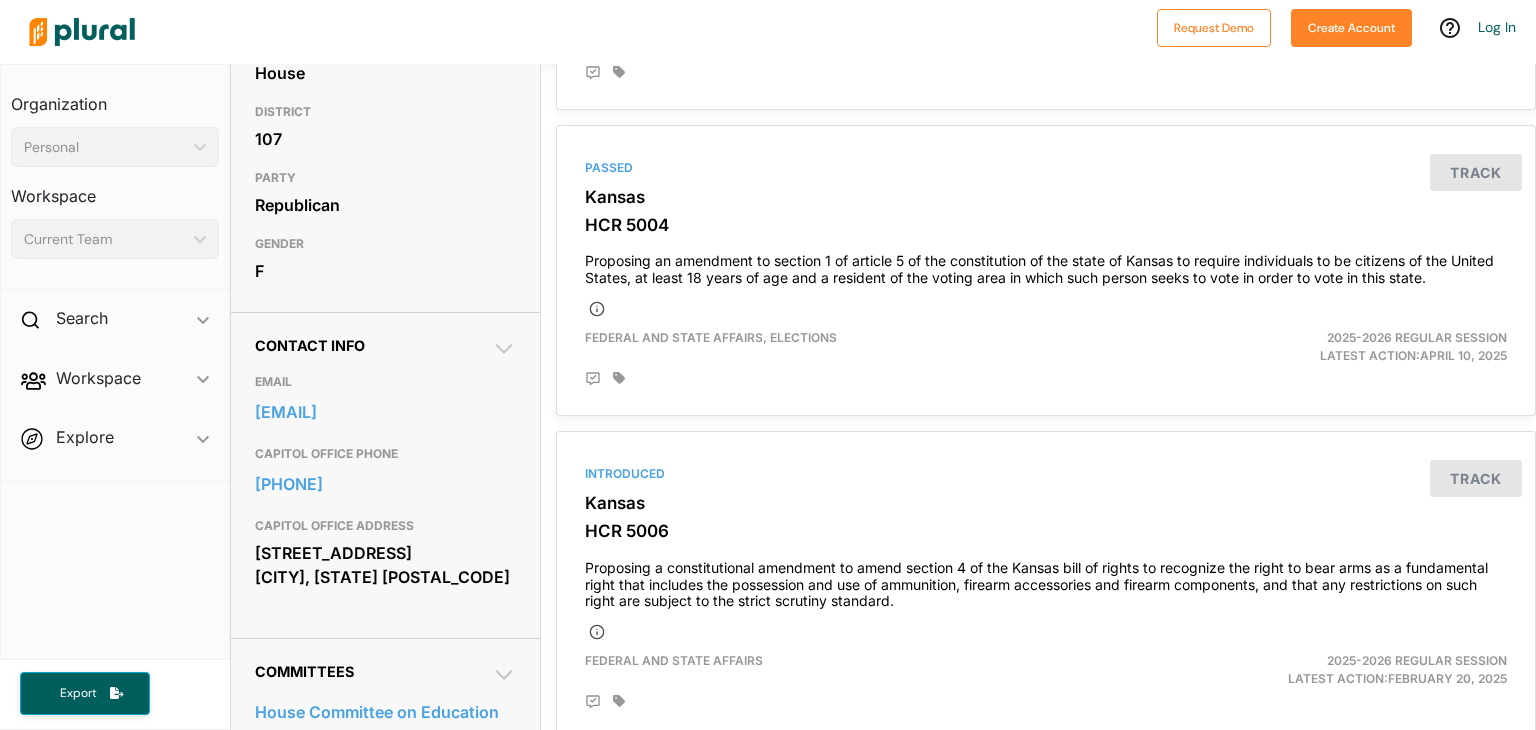 click on "Passed Kansas HB 2029 Designating a portion of K-5 highway as the Representative Marvin S Robinson II memorial highway and redesignating a current portion of the Harry Darby memorial highway for interstate highway 635. Transportation, Transportation 2025-2026 Regular Session    Latest Action:  March 17, 2025   Track Passed Kansas HCR 5004 Proposing an amendment to section 1 of article 5 of the constitution of the state of Kansas to require individuals to be citizens of the United States, at least 18 years of age and a resident of the voting area in which such person seeks to vote in order to vote in this state. Federal and State Affairs, Elections 2025-2026 Regular Session    Latest Action:  April 10, 2025   Track Introduced Kansas HCR 5006 Federal and State Affairs 2025-2026 Regular Session    Latest Action:  February 20, 2025   Track Passed Lower Kansas HR 6007 Recognizing the Kansas National Guard Best Warriors and Airmen of the Year. (no committee) 2025-2026 Regular Session    Latest Action:    Track" at bounding box center [1046, 857] 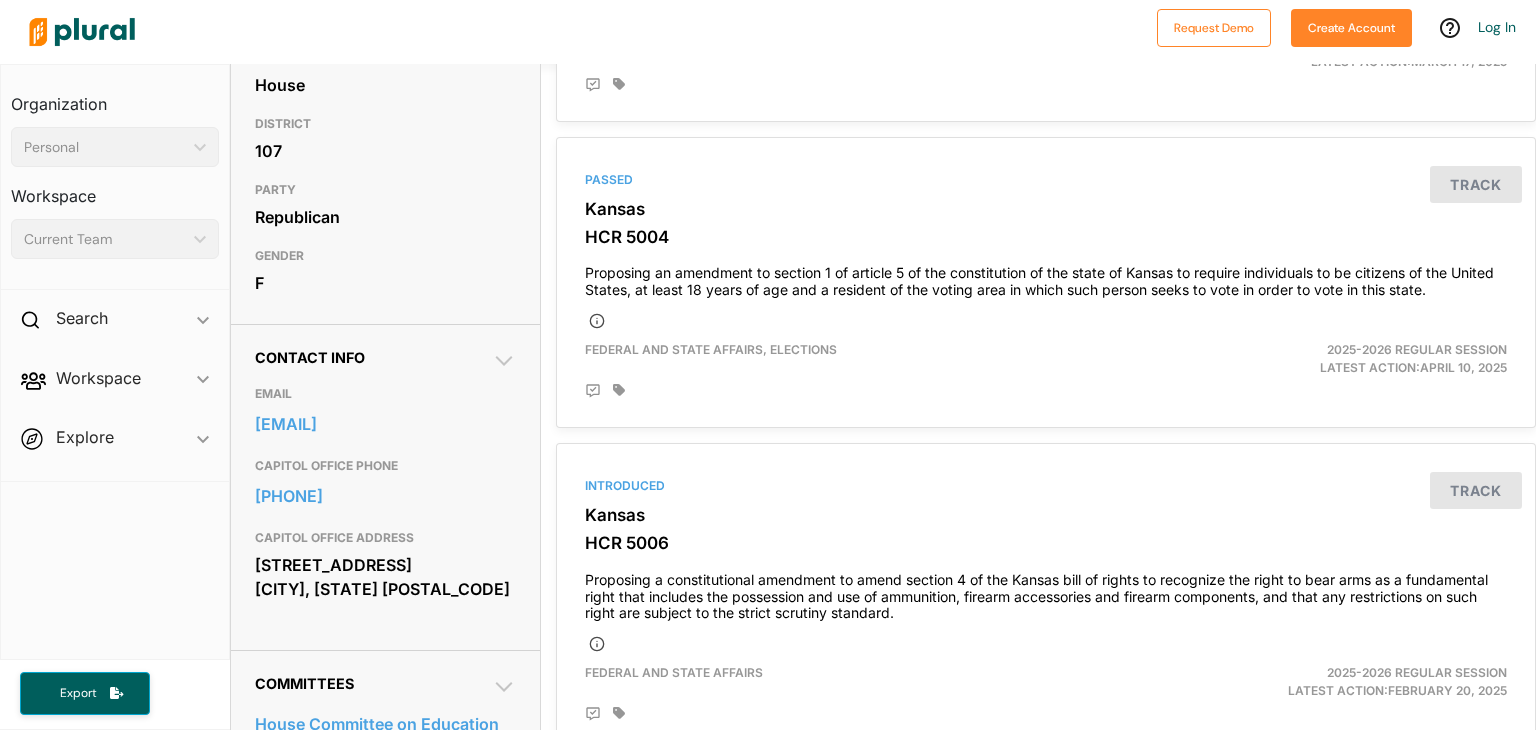 scroll, scrollTop: 0, scrollLeft: 0, axis: both 